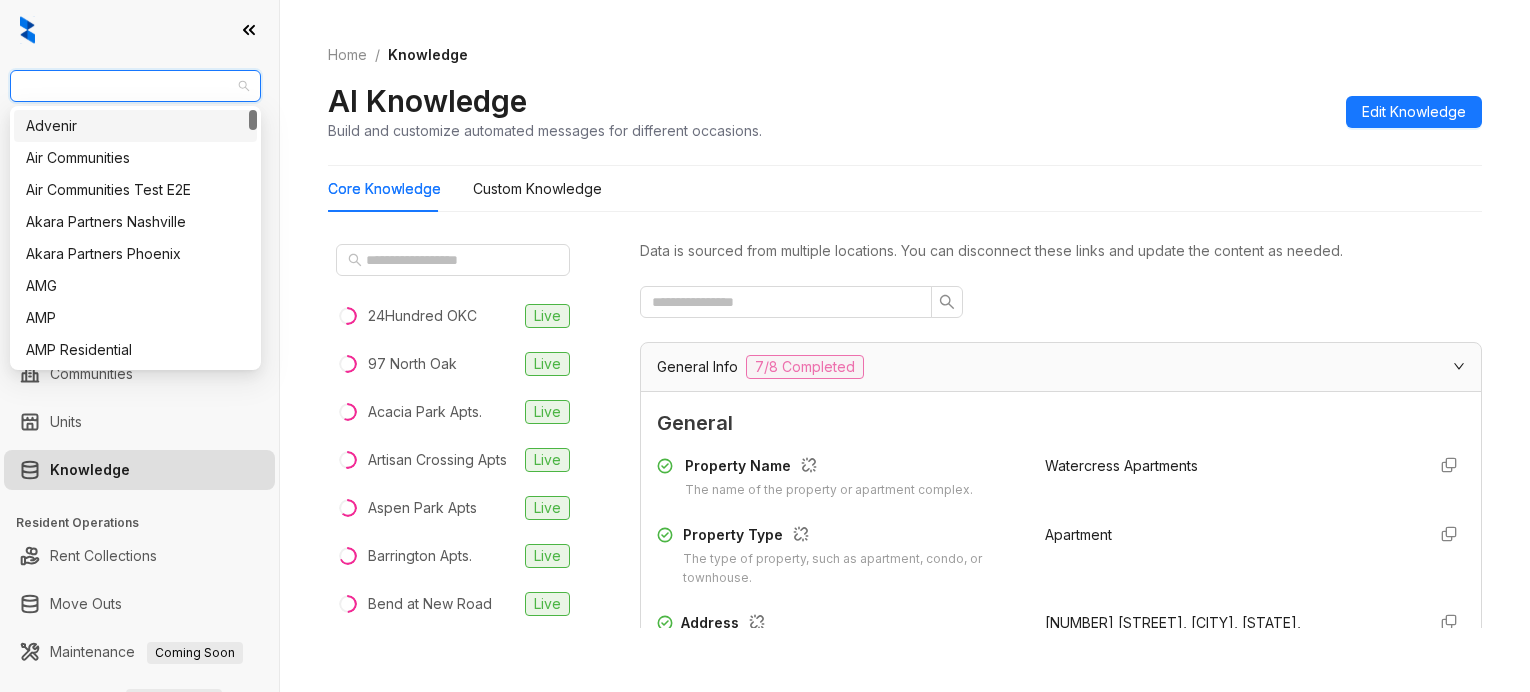 scroll, scrollTop: 0, scrollLeft: 0, axis: both 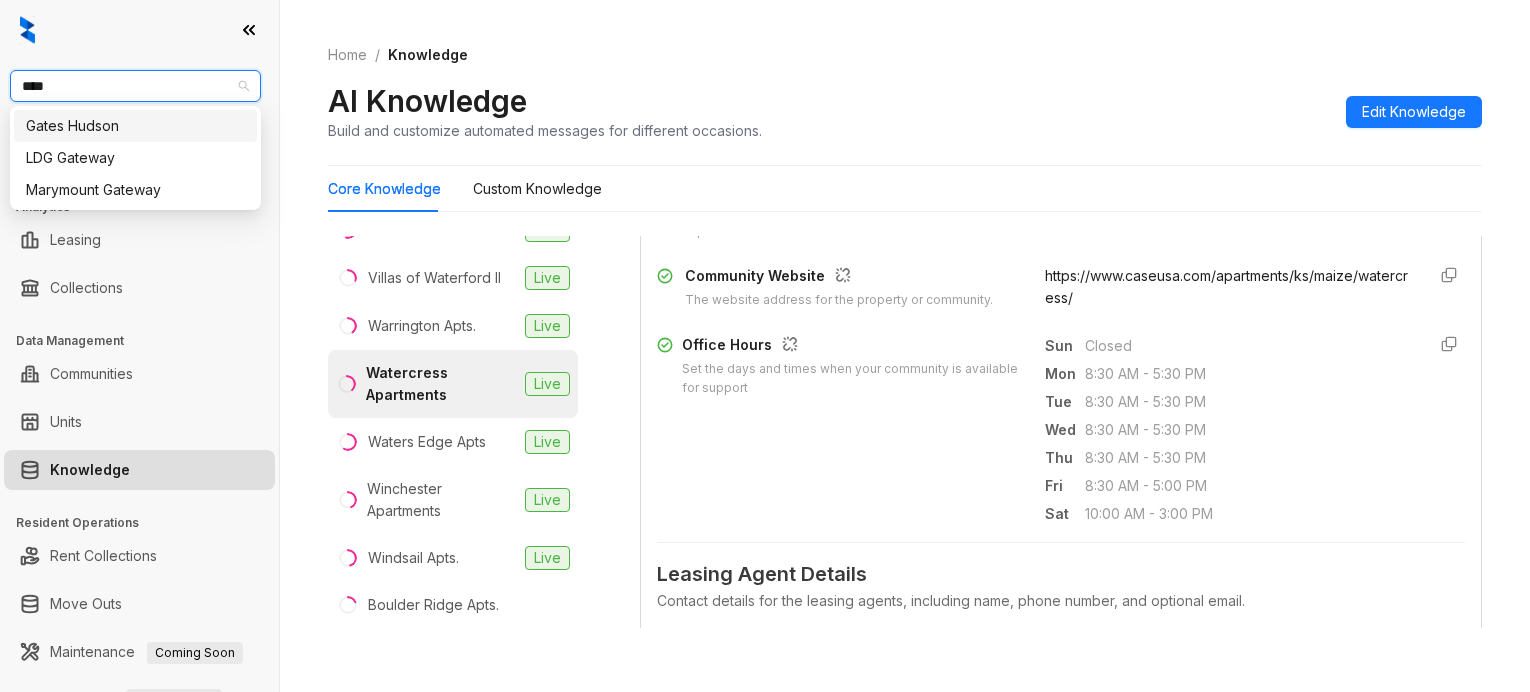 type on "*****" 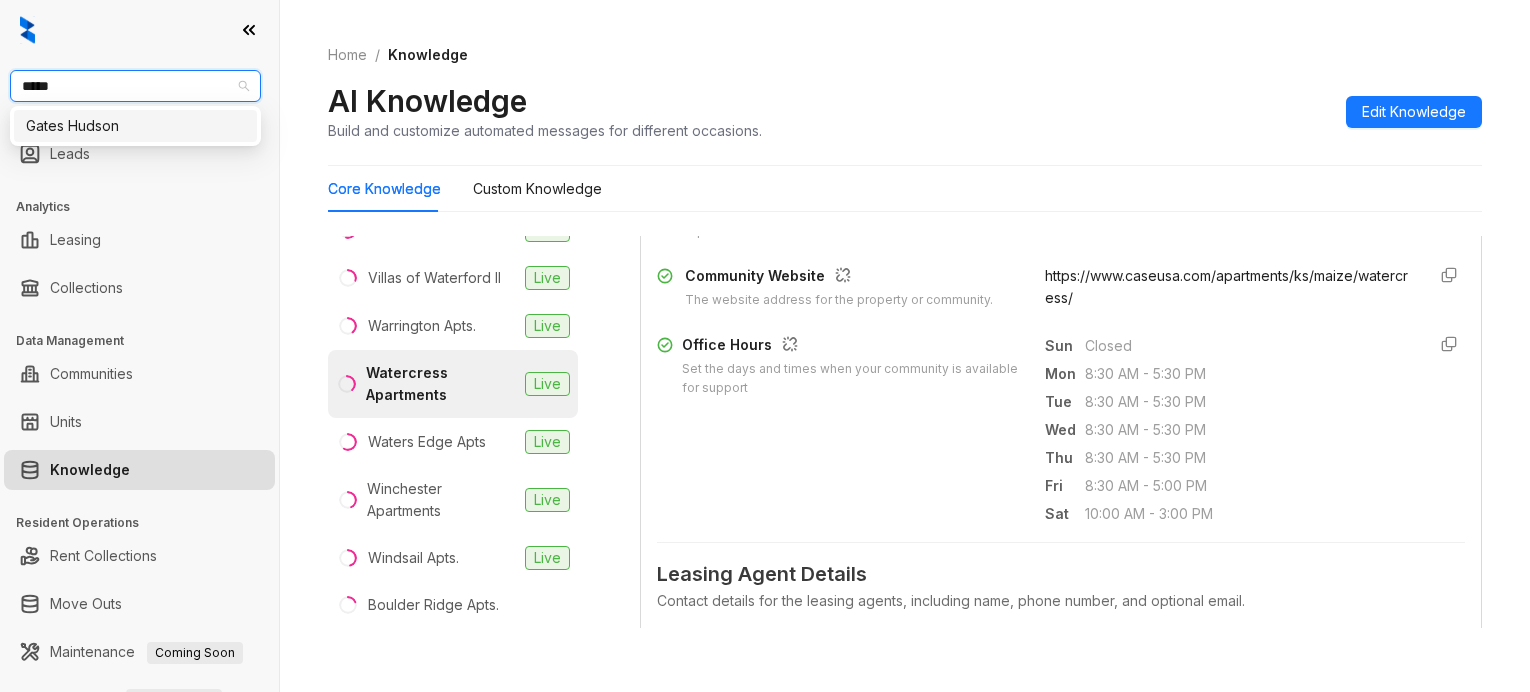 click on "Gates Hudson" at bounding box center (135, 126) 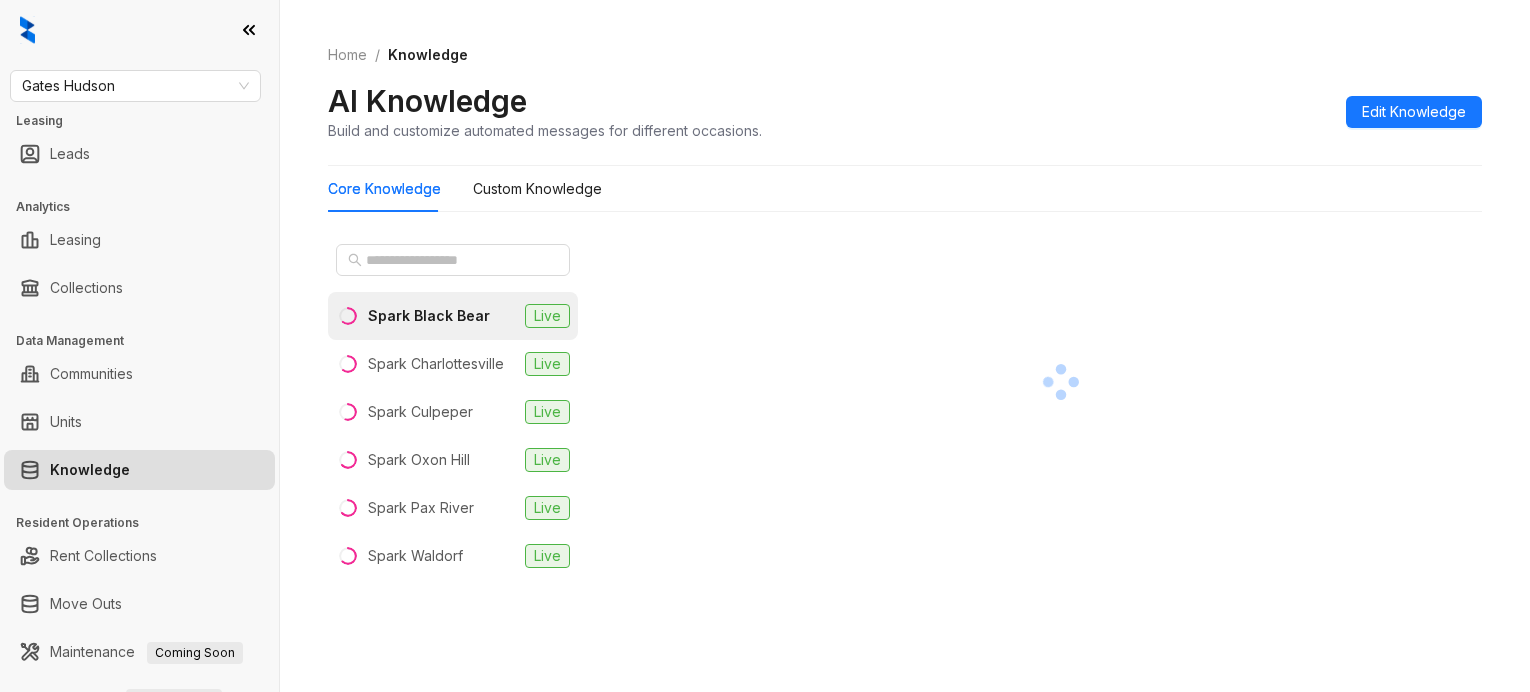 scroll, scrollTop: 0, scrollLeft: 0, axis: both 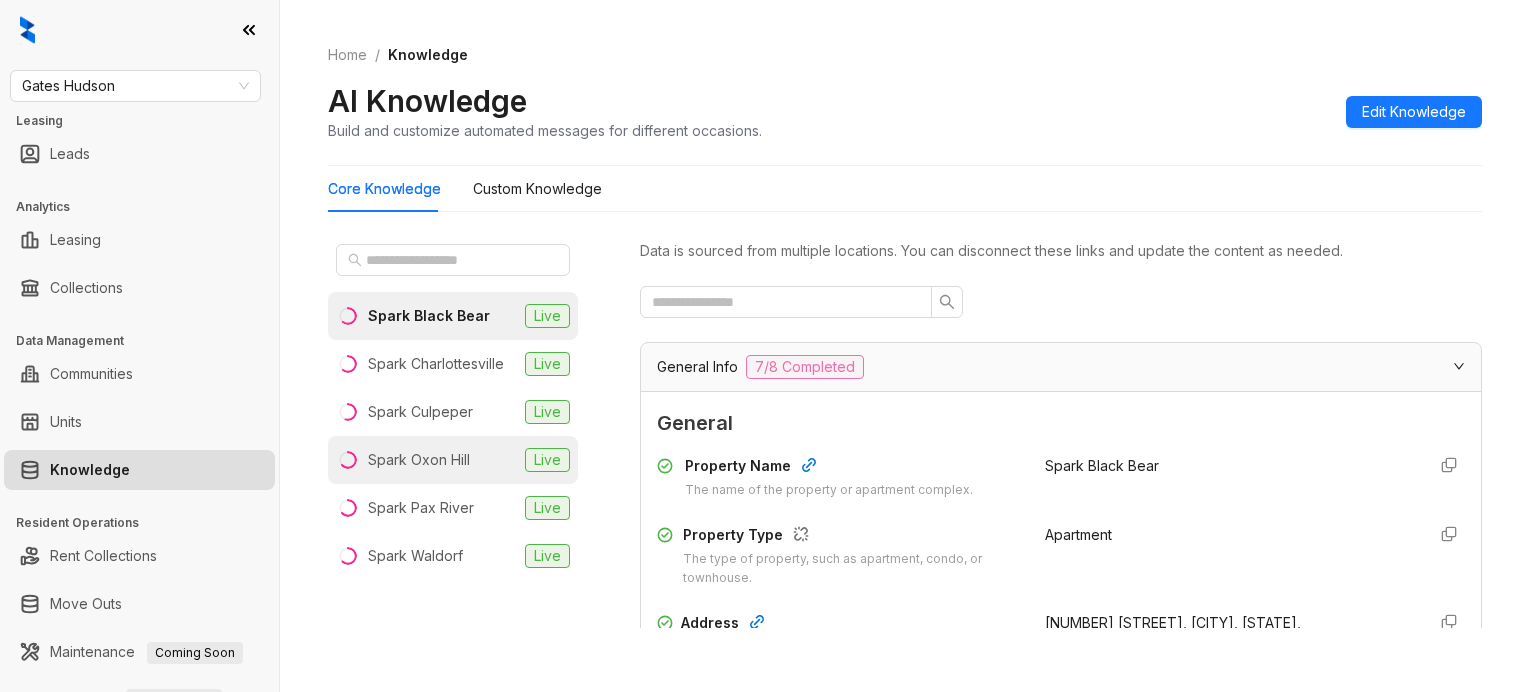 click on "Spark Oxon Hill Live" at bounding box center [453, 460] 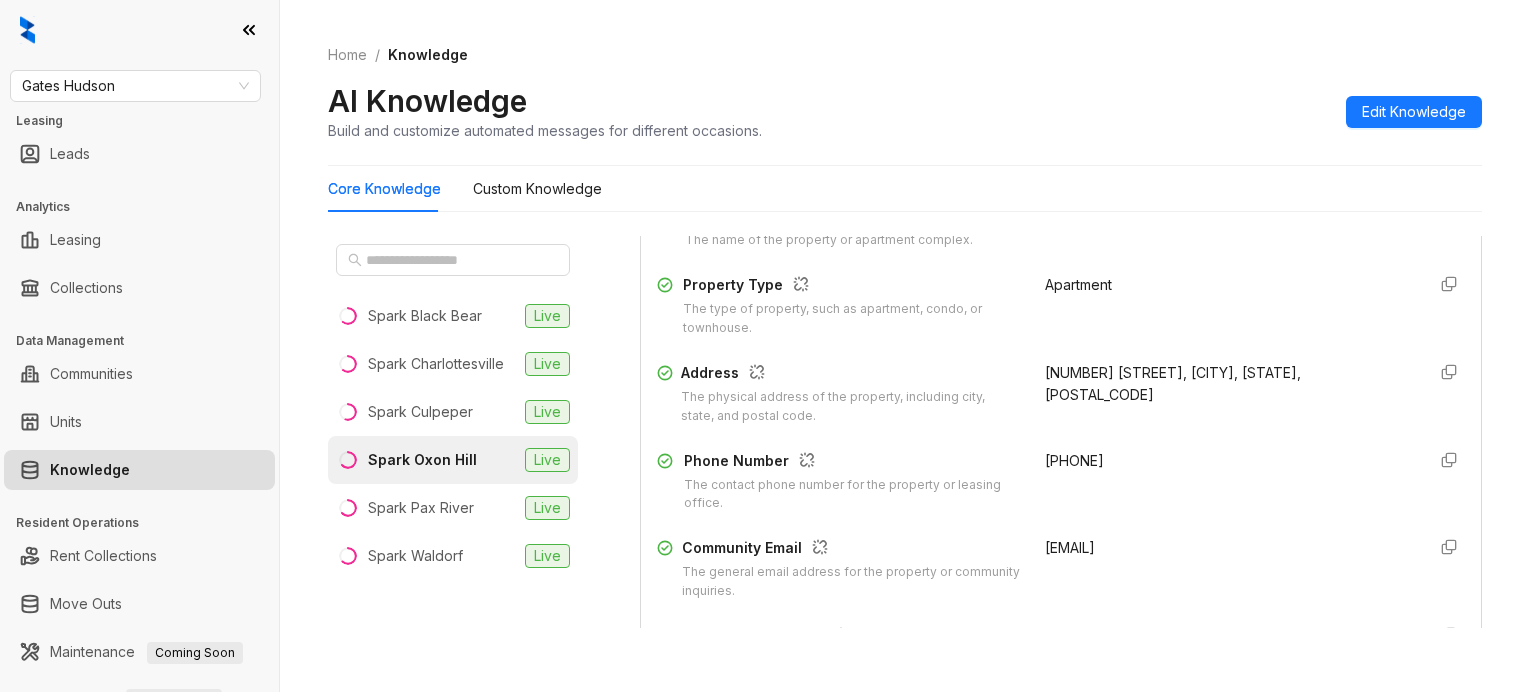 scroll, scrollTop: 375, scrollLeft: 0, axis: vertical 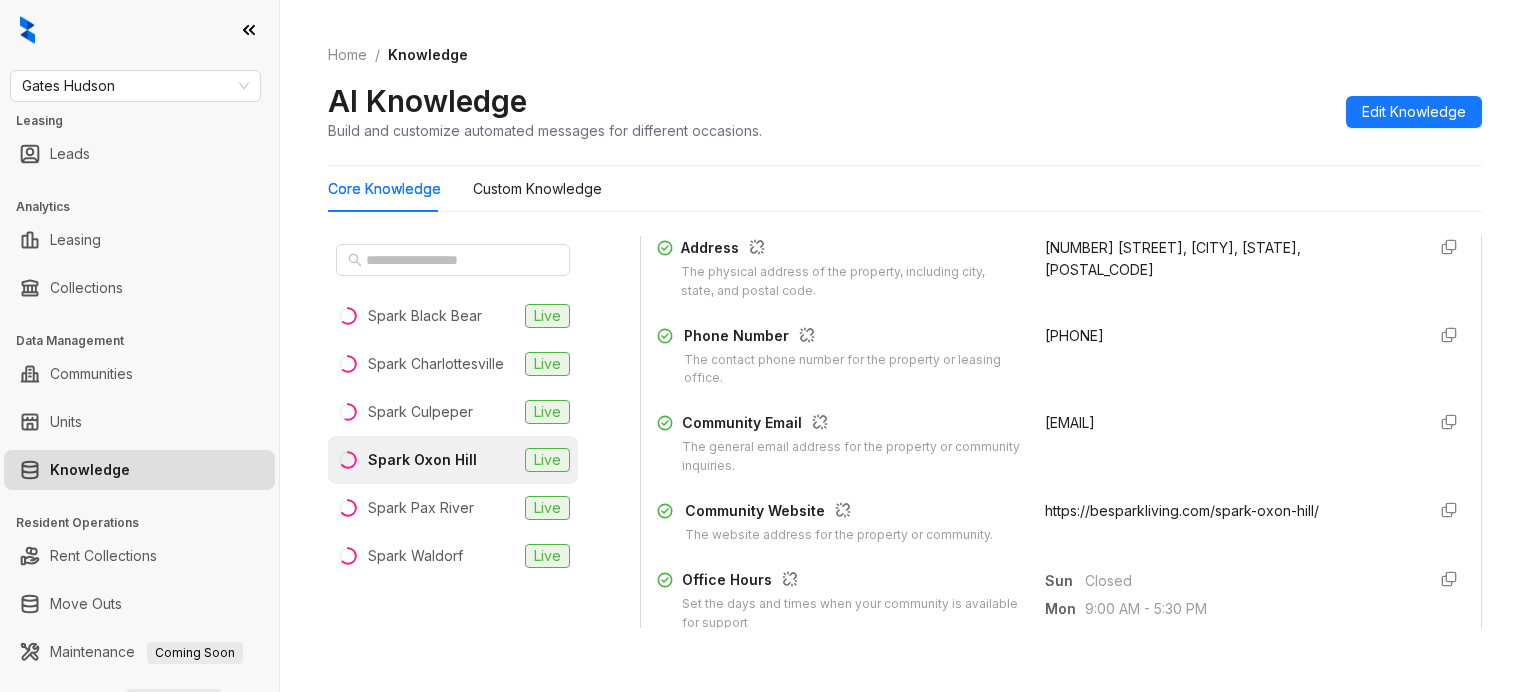 click on "https://besparkliving.com/spark-oxon-hill/" at bounding box center (1182, 510) 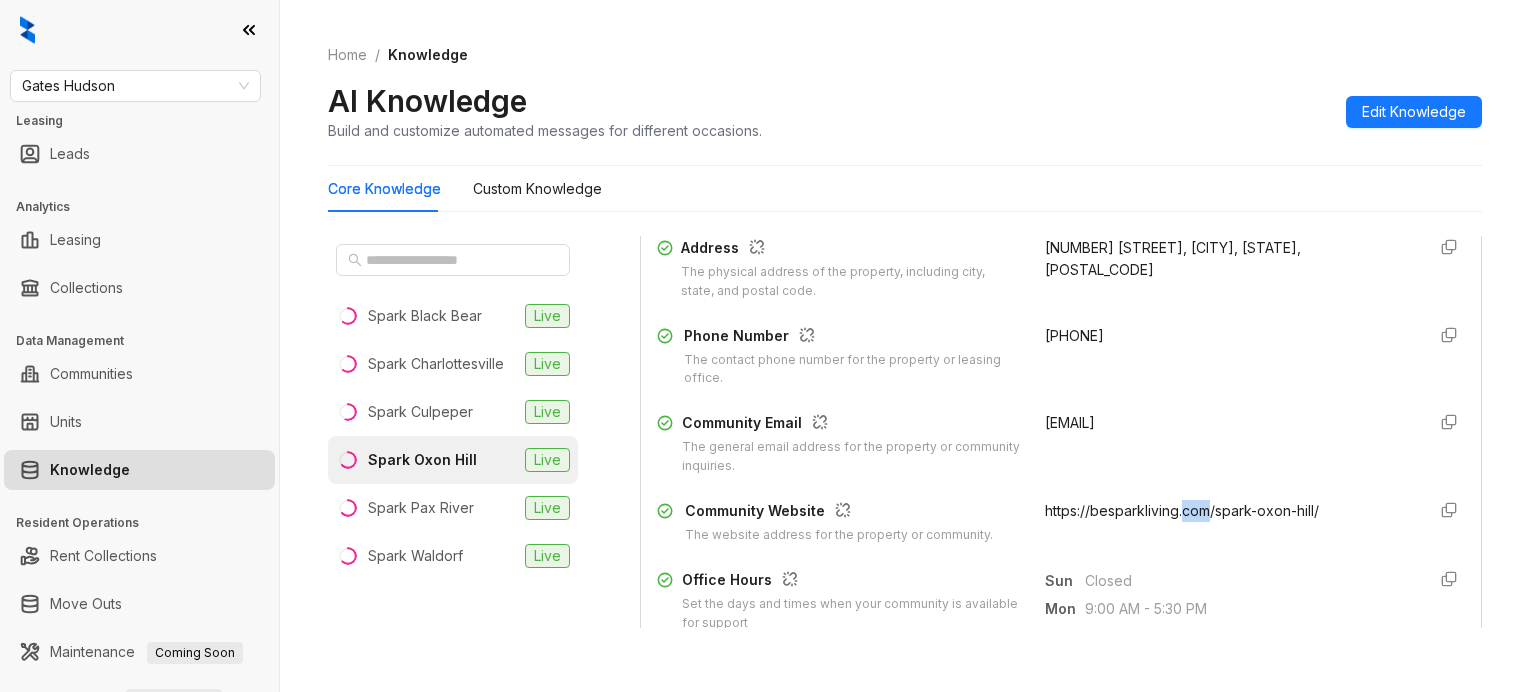 click on "https://besparkliving.com/spark-oxon-hill/" at bounding box center [1182, 510] 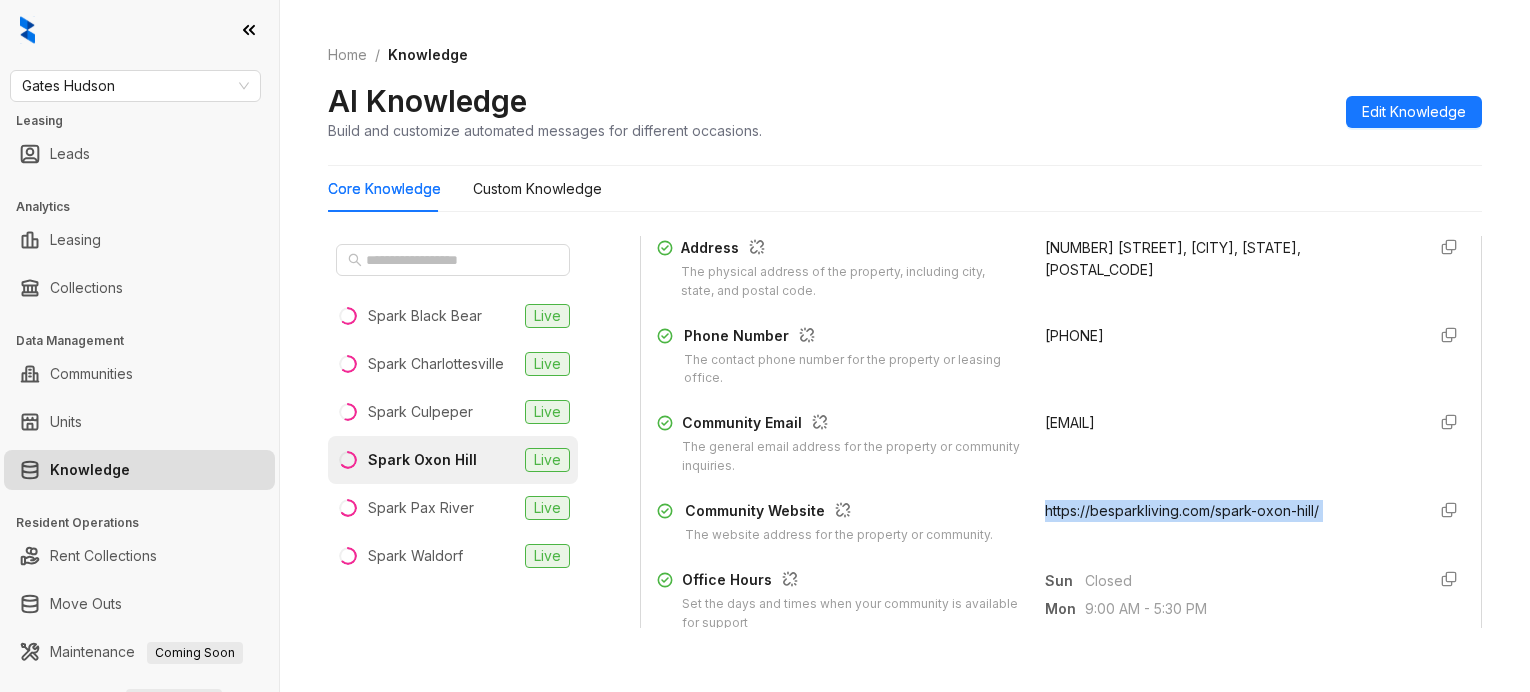 click on "https://besparkliving.com/spark-oxon-hill/" at bounding box center [1182, 510] 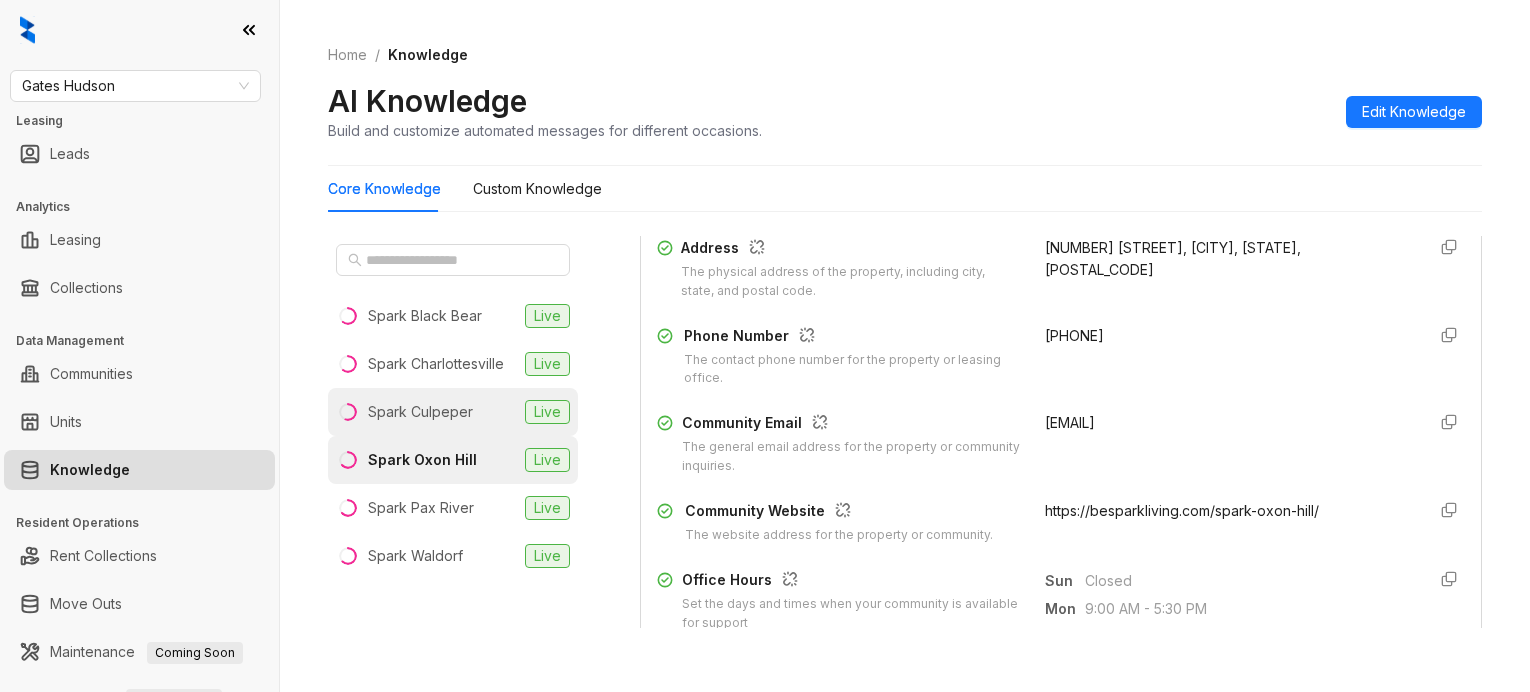 click on "Spark Culpeper Live" at bounding box center [453, 412] 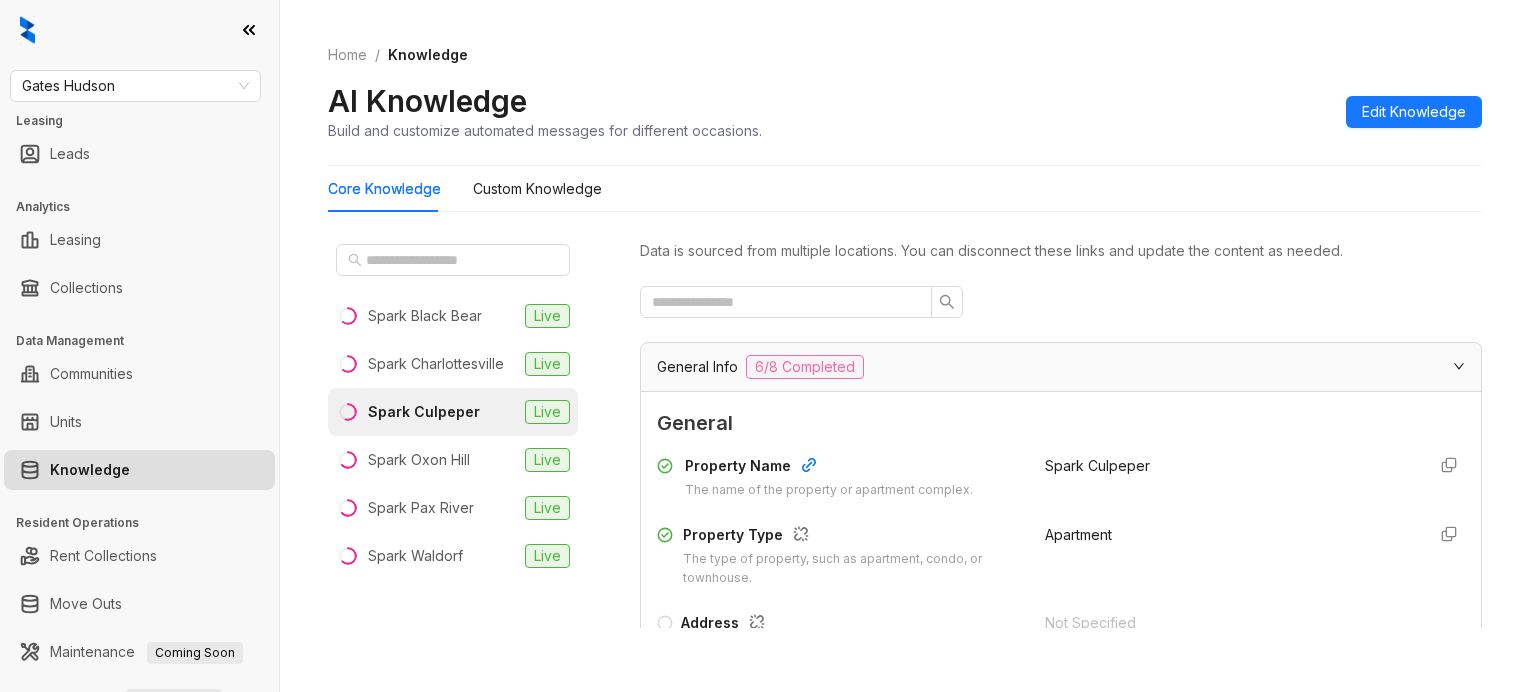 scroll, scrollTop: 375, scrollLeft: 0, axis: vertical 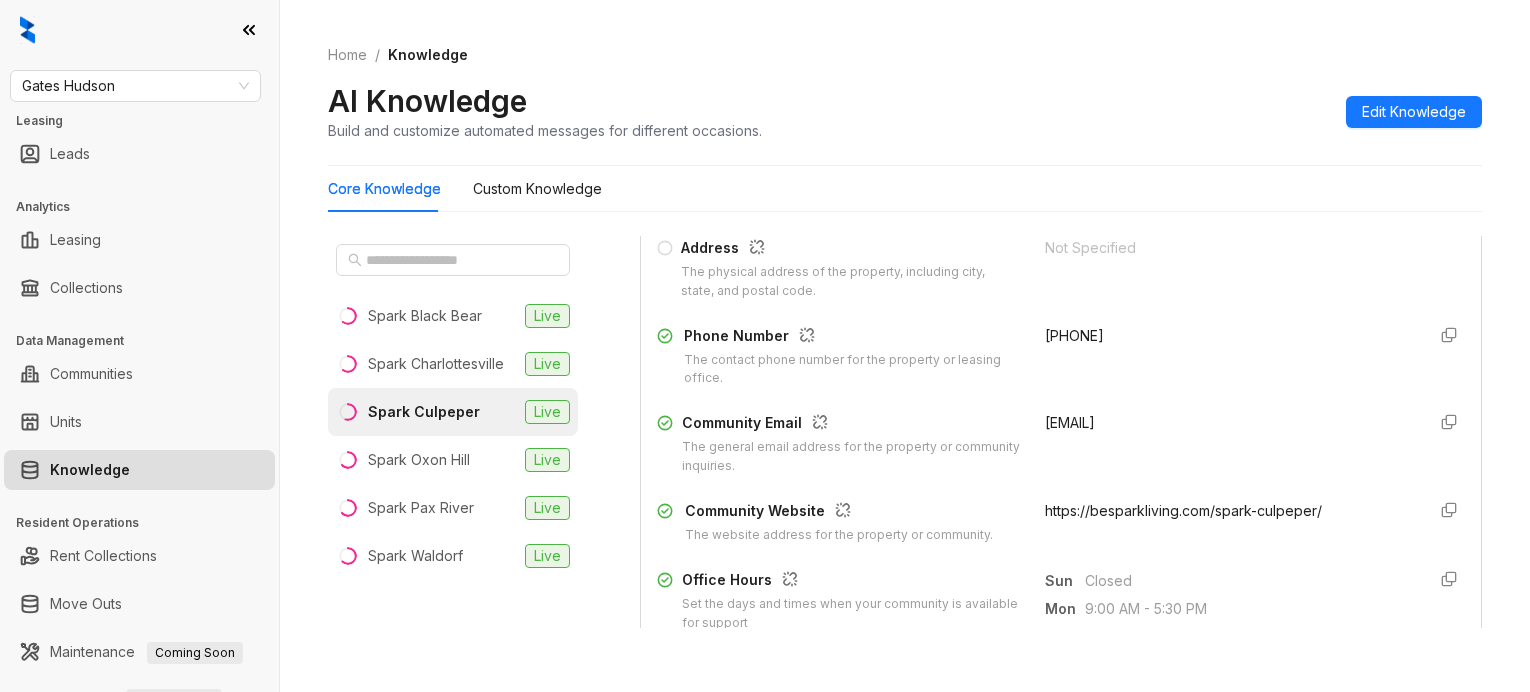 click on "https://besparkliving.com/spark-culpeper/" at bounding box center (1183, 510) 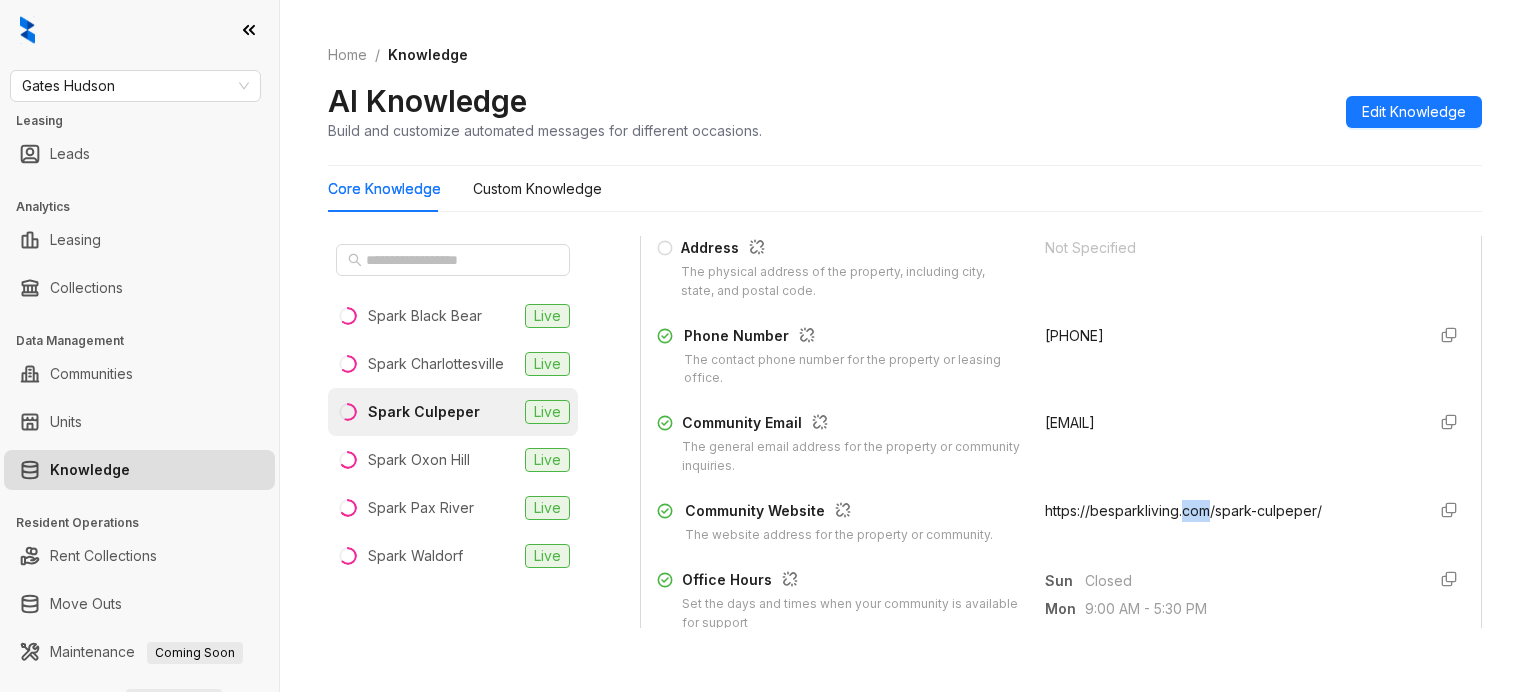 click on "https://besparkliving.com/spark-culpeper/" at bounding box center [1183, 510] 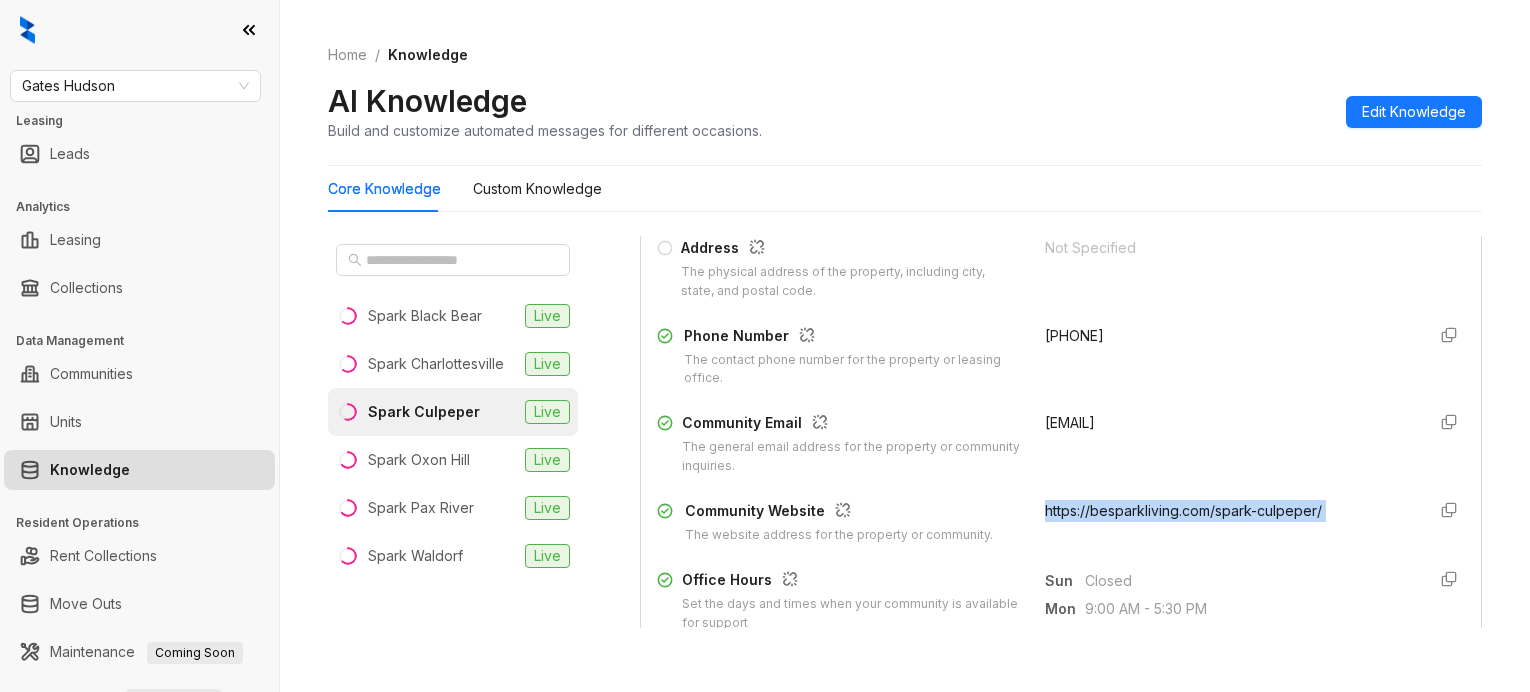 click on "https://besparkliving.com/spark-culpeper/" at bounding box center (1183, 510) 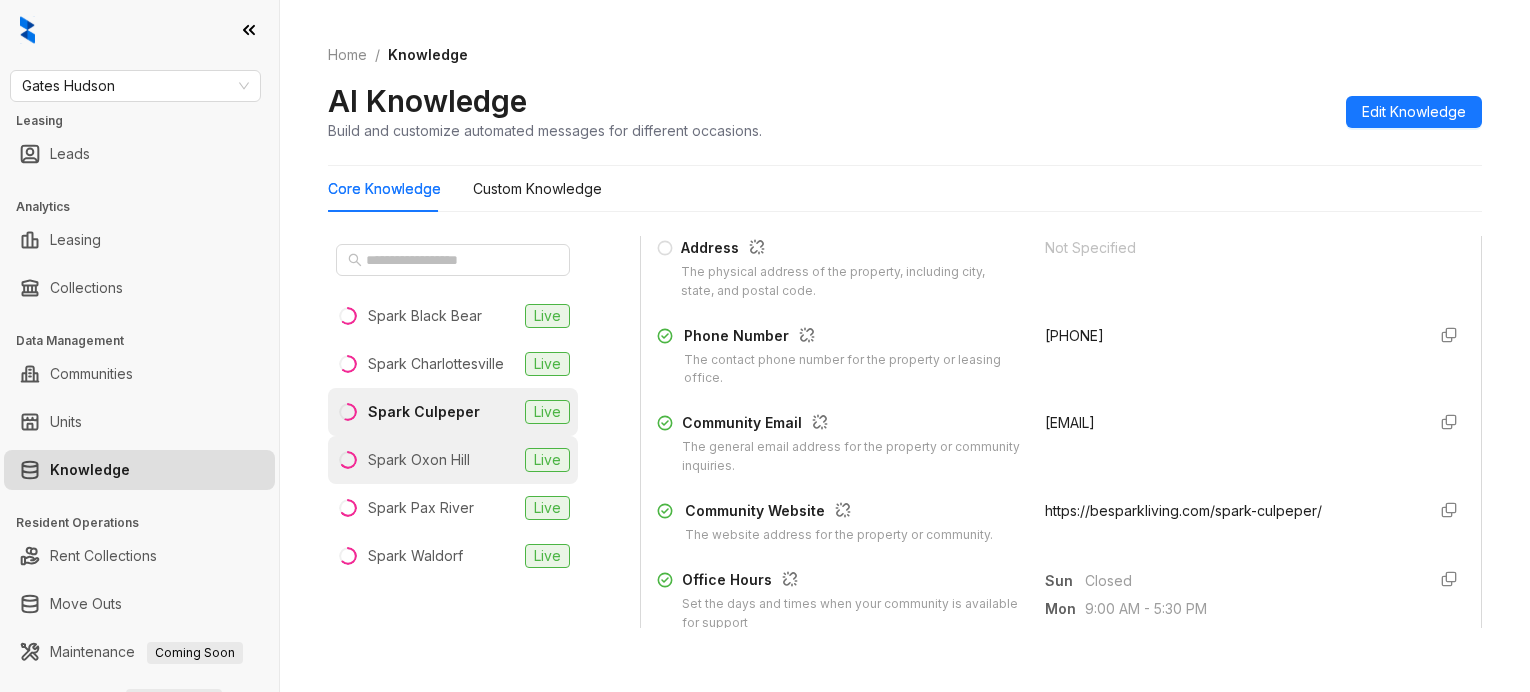 click on "Spark Oxon Hill" at bounding box center (419, 460) 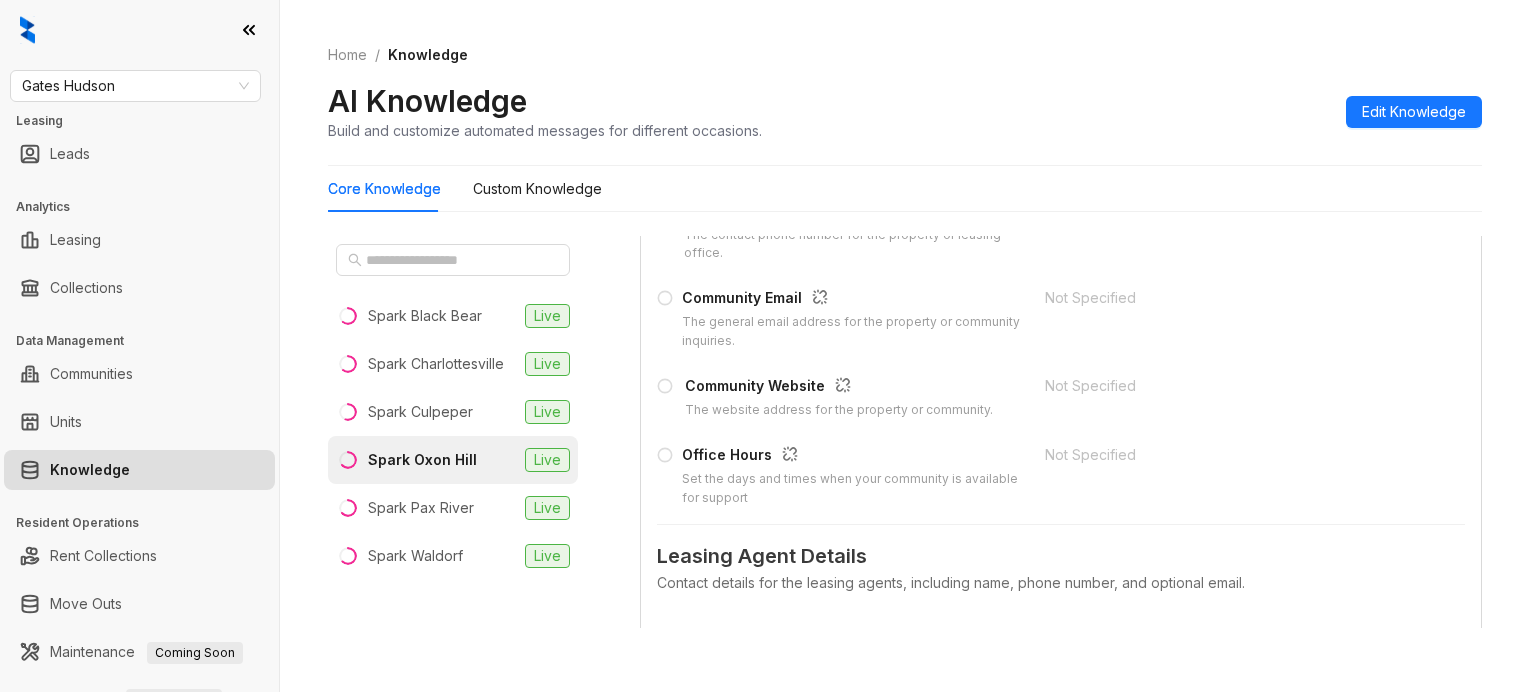 scroll, scrollTop: 125, scrollLeft: 0, axis: vertical 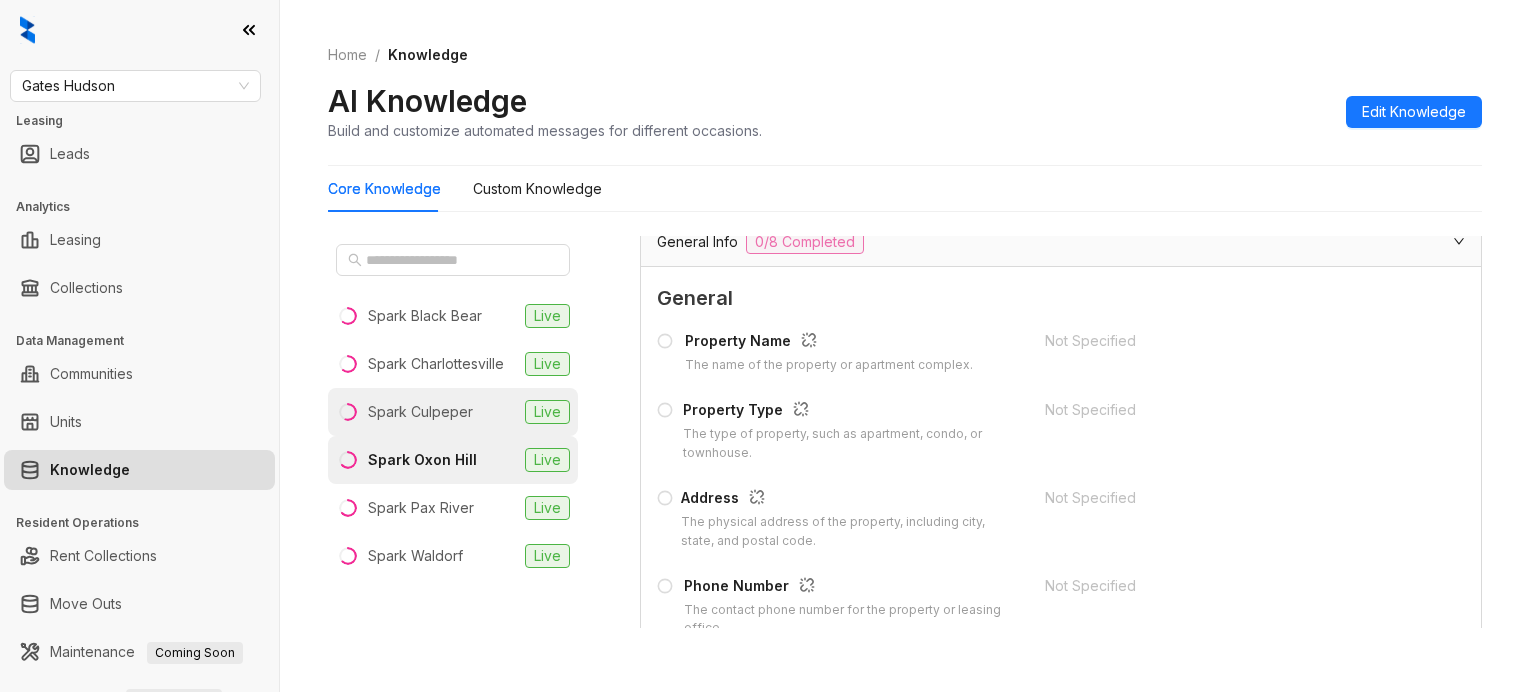 click on "Spark Culpeper" at bounding box center [420, 412] 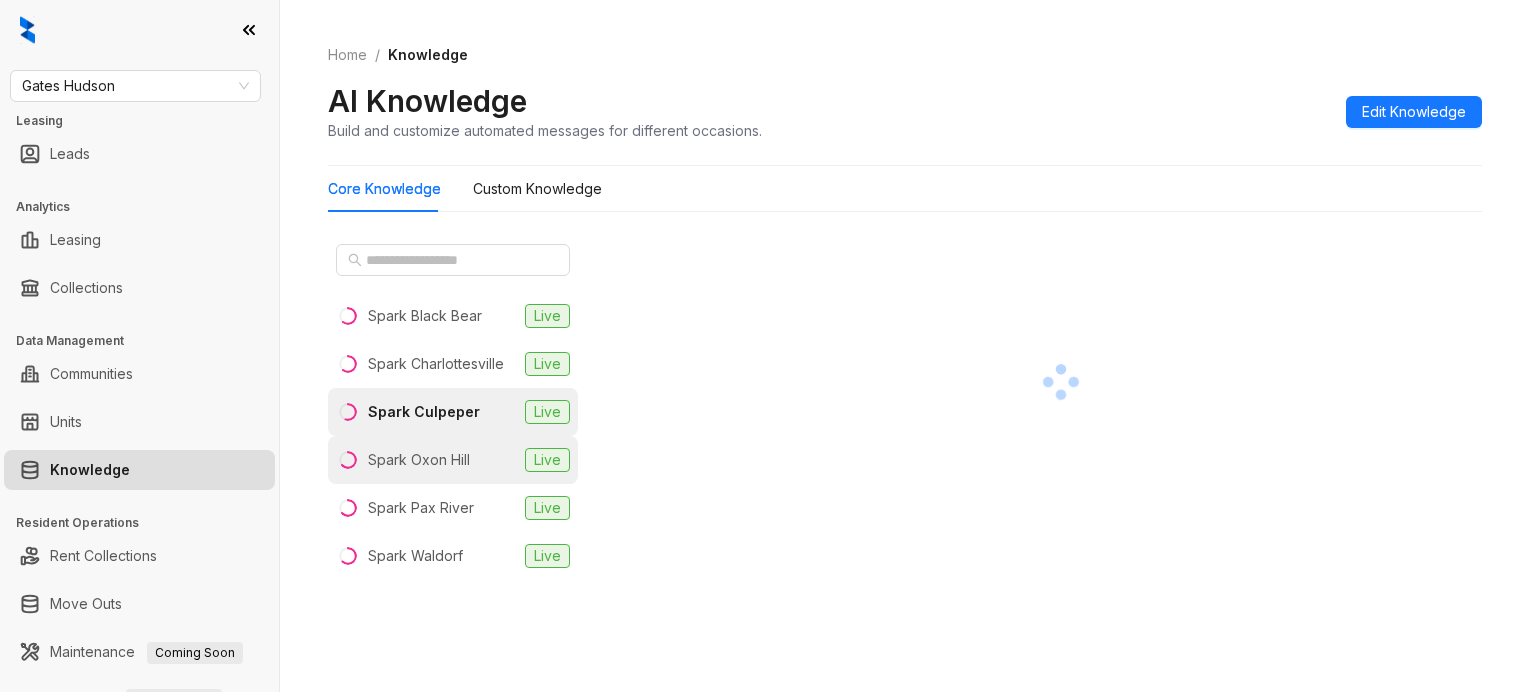 click on "Spark Oxon Hill Live" at bounding box center (453, 460) 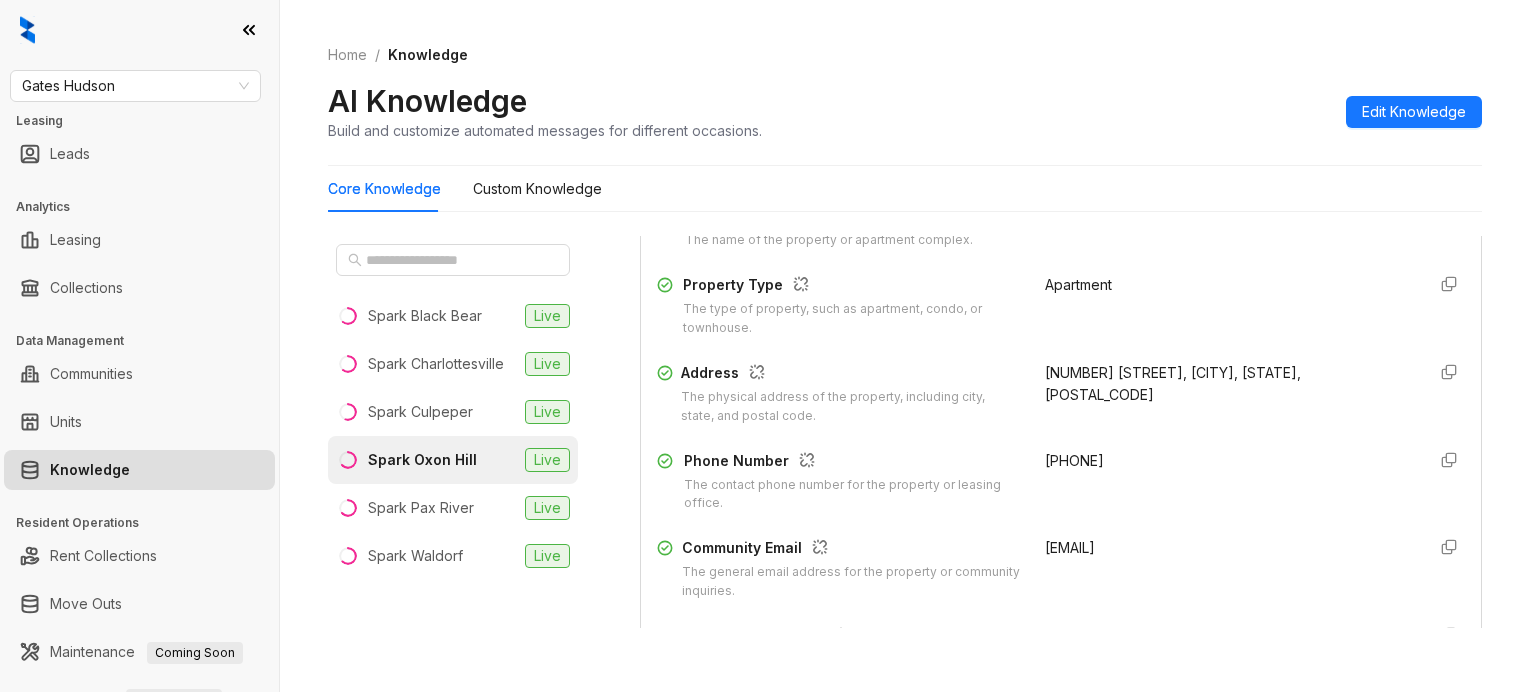 scroll, scrollTop: 500, scrollLeft: 0, axis: vertical 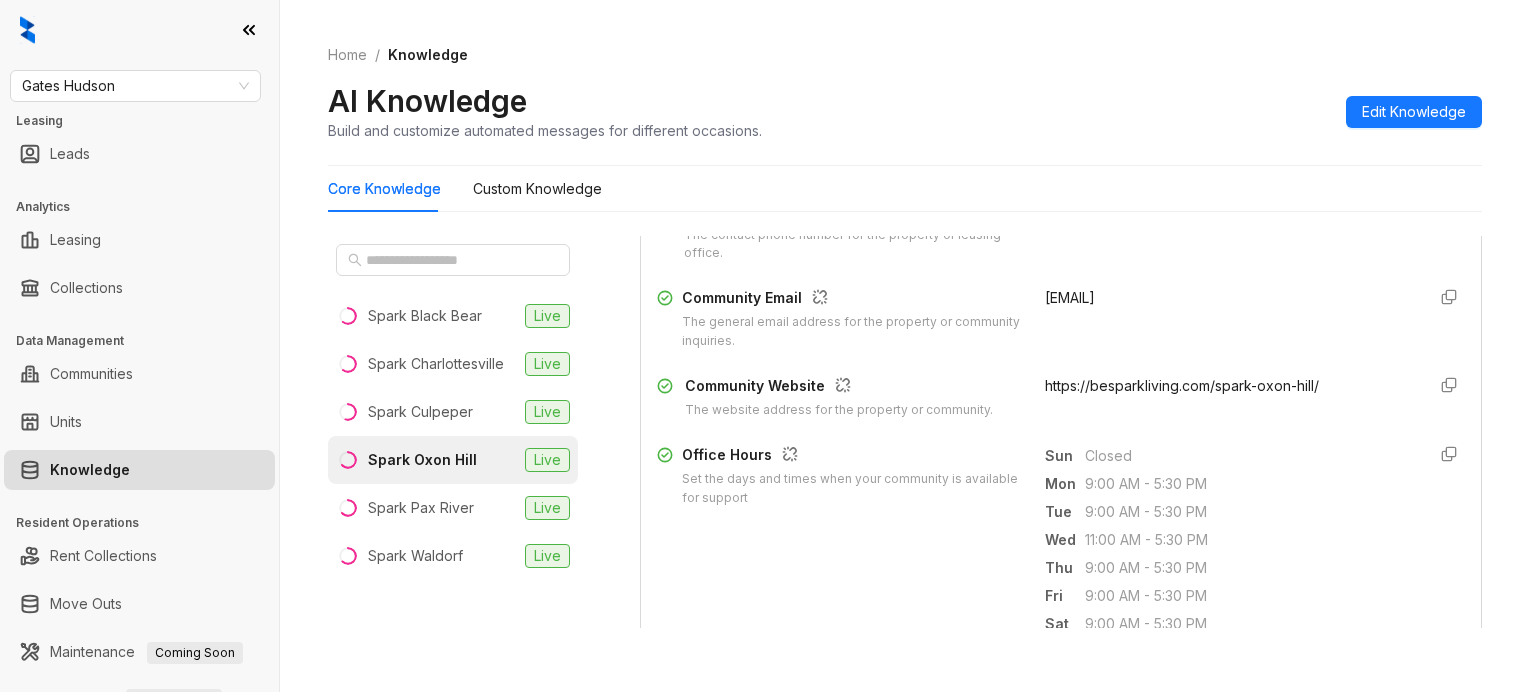 click on "https://besparkliving.com/spark-oxon-hill/" at bounding box center [1182, 385] 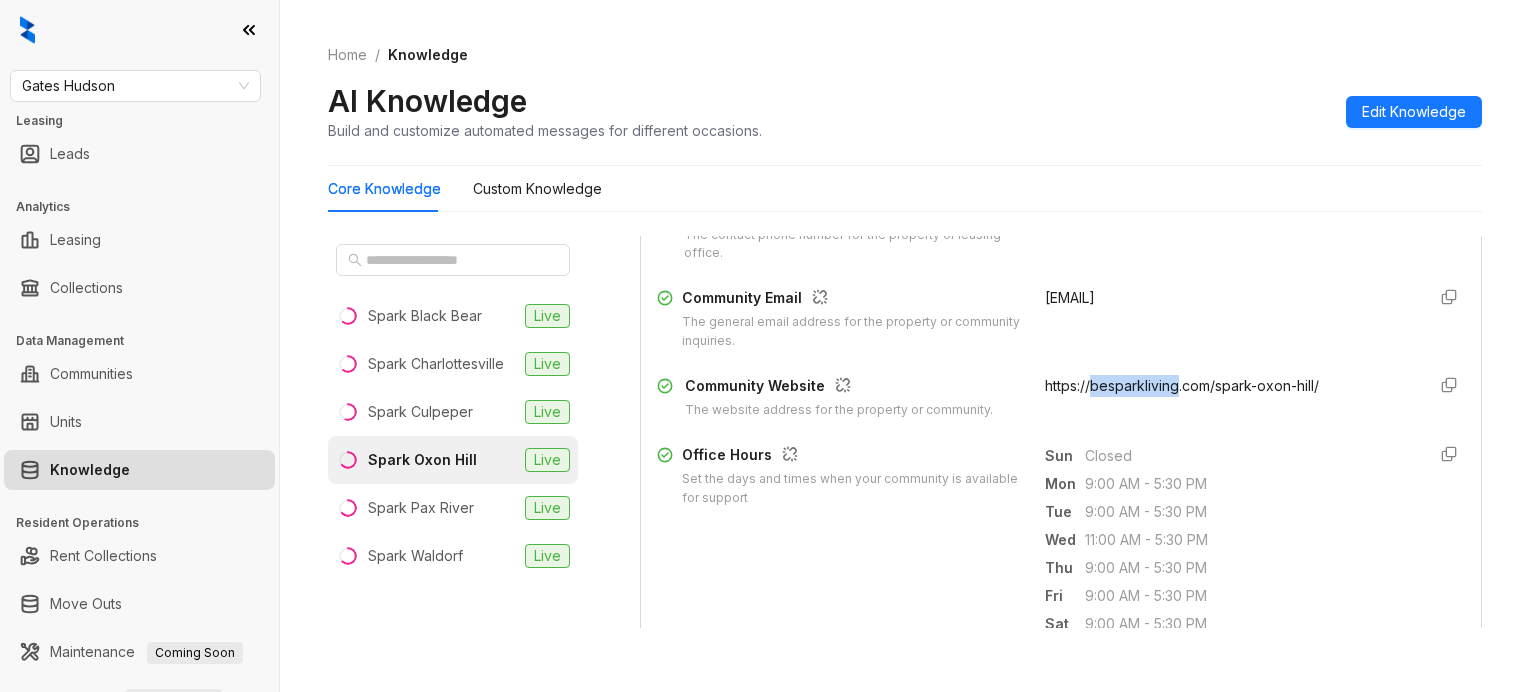 click on "https://besparkliving.com/spark-oxon-hill/" at bounding box center [1182, 385] 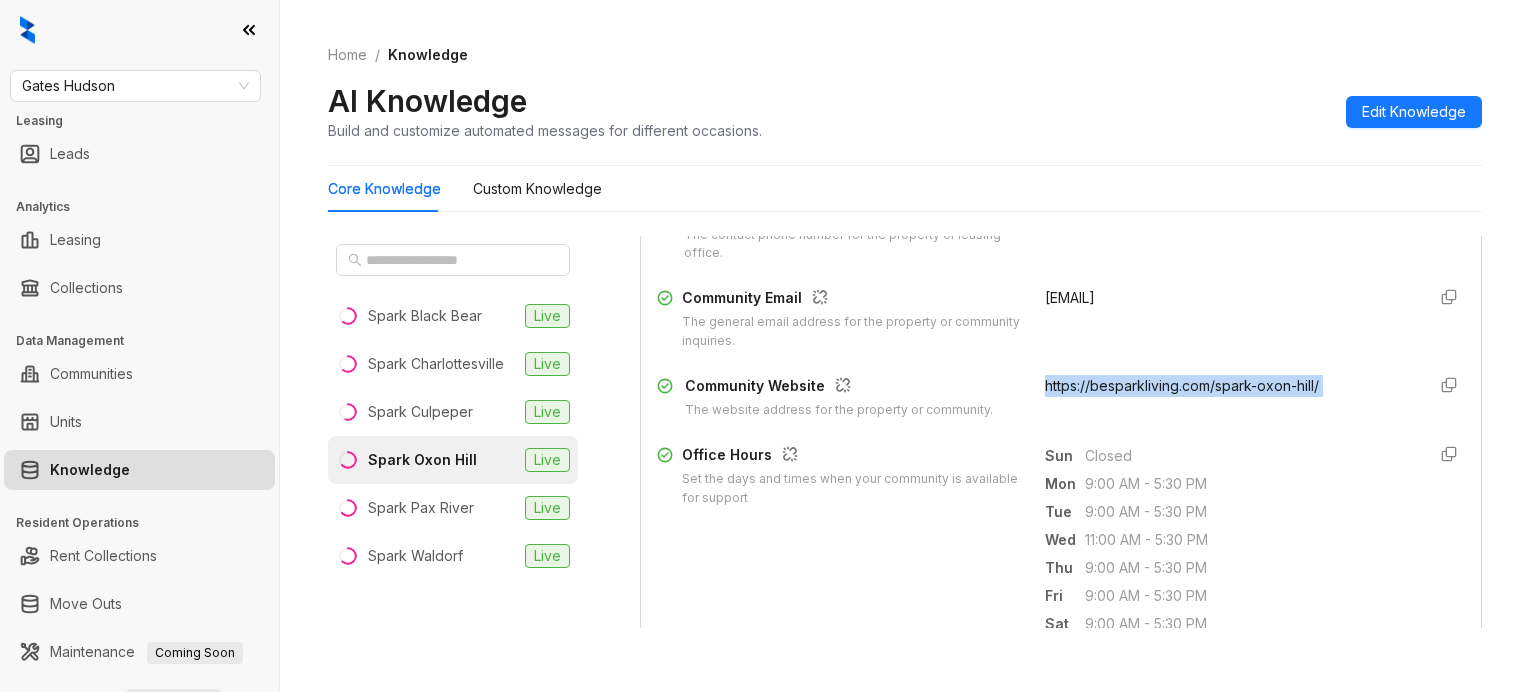 click on "https://besparkliving.com/spark-oxon-hill/" at bounding box center (1182, 385) 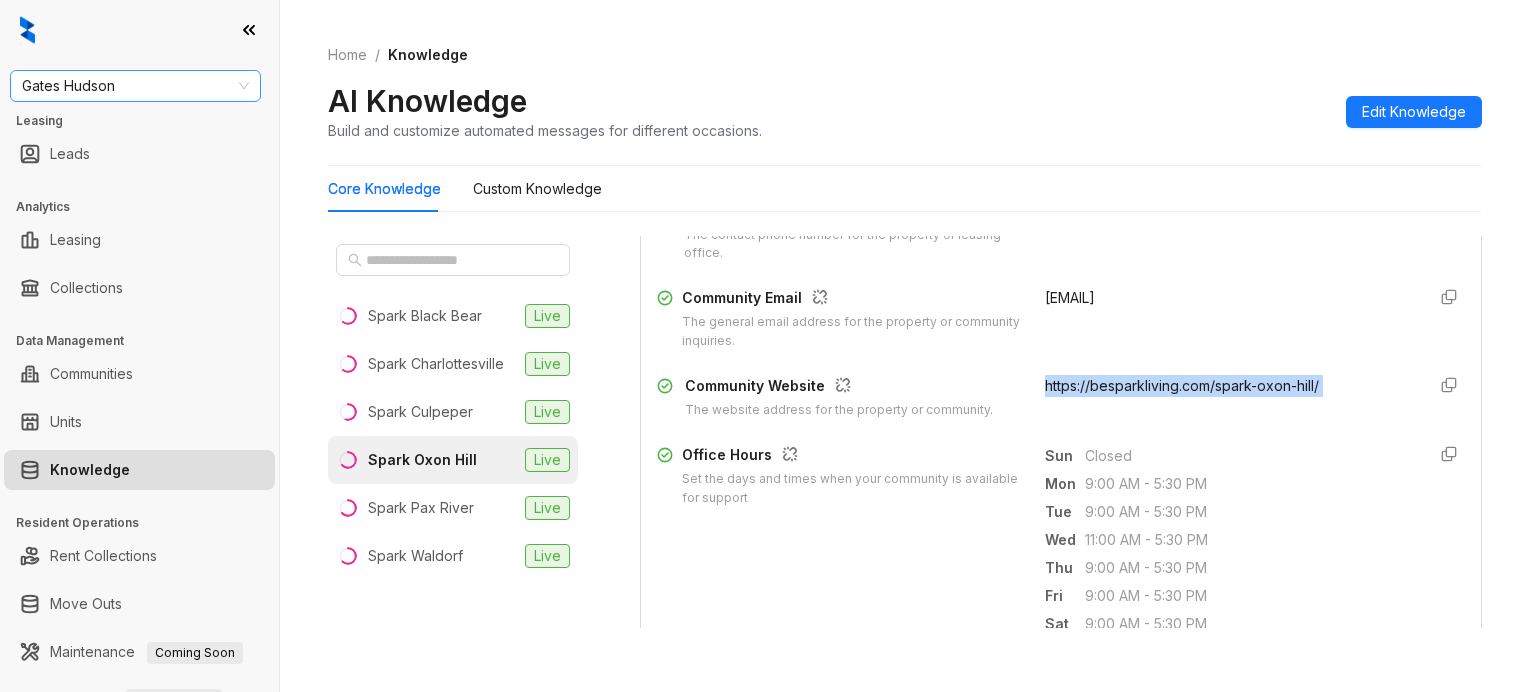 click on "Gates Hudson" at bounding box center [135, 86] 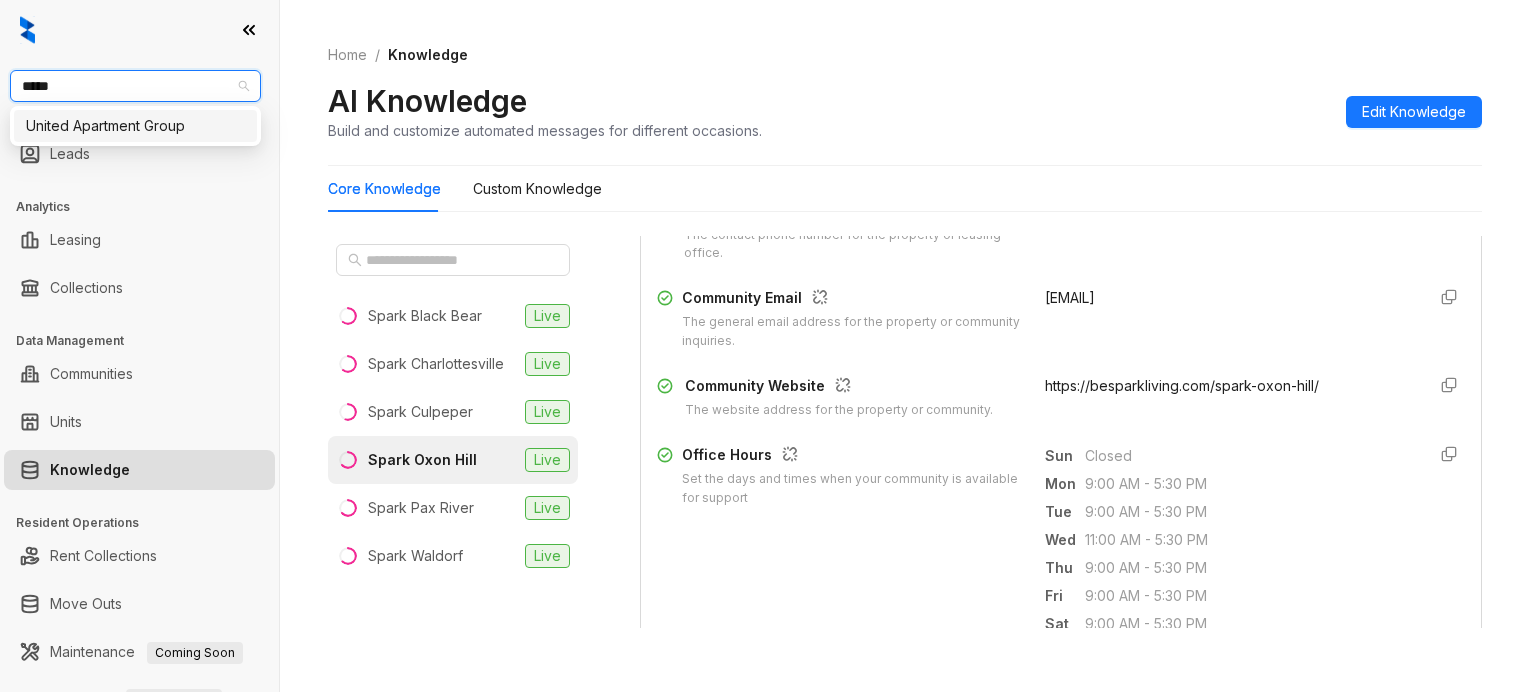 type on "******" 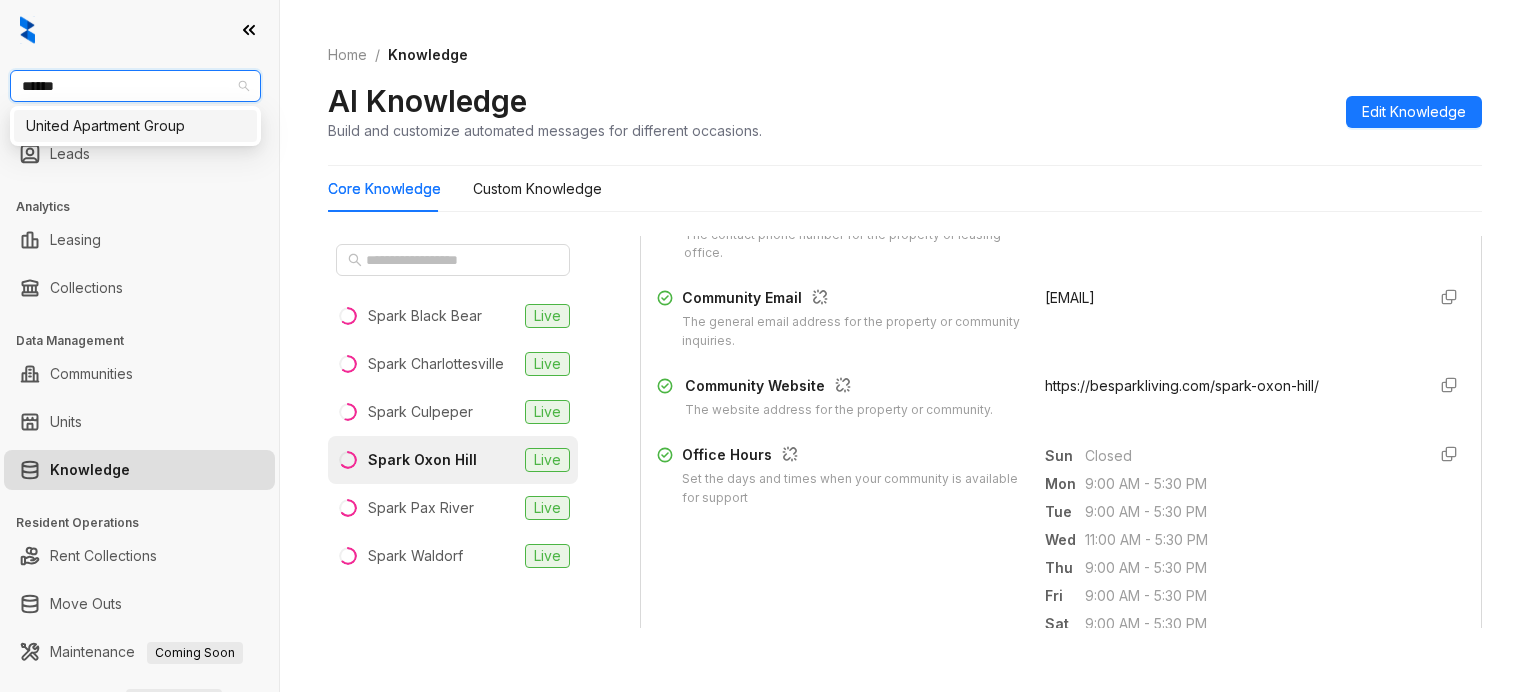 click on "United Apartment Group" at bounding box center (135, 126) 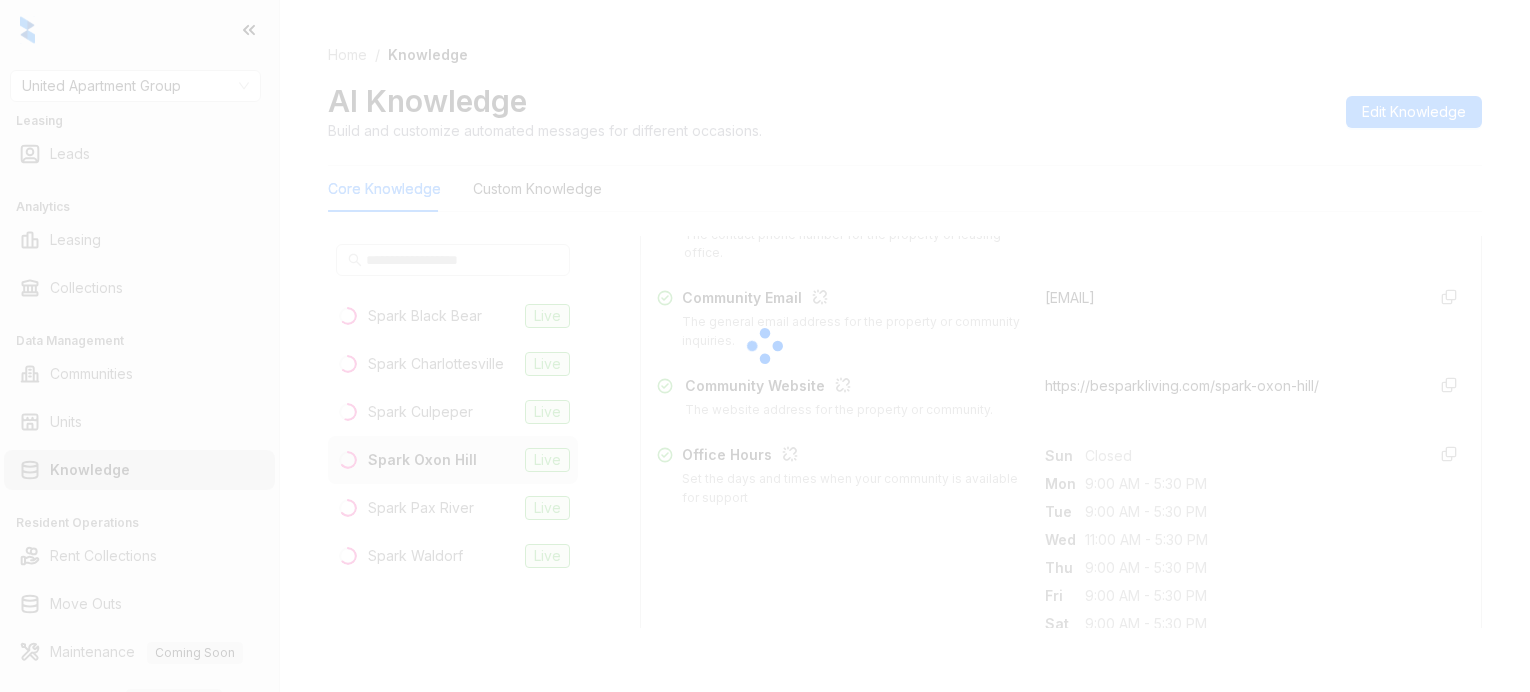 click at bounding box center (765, 346) 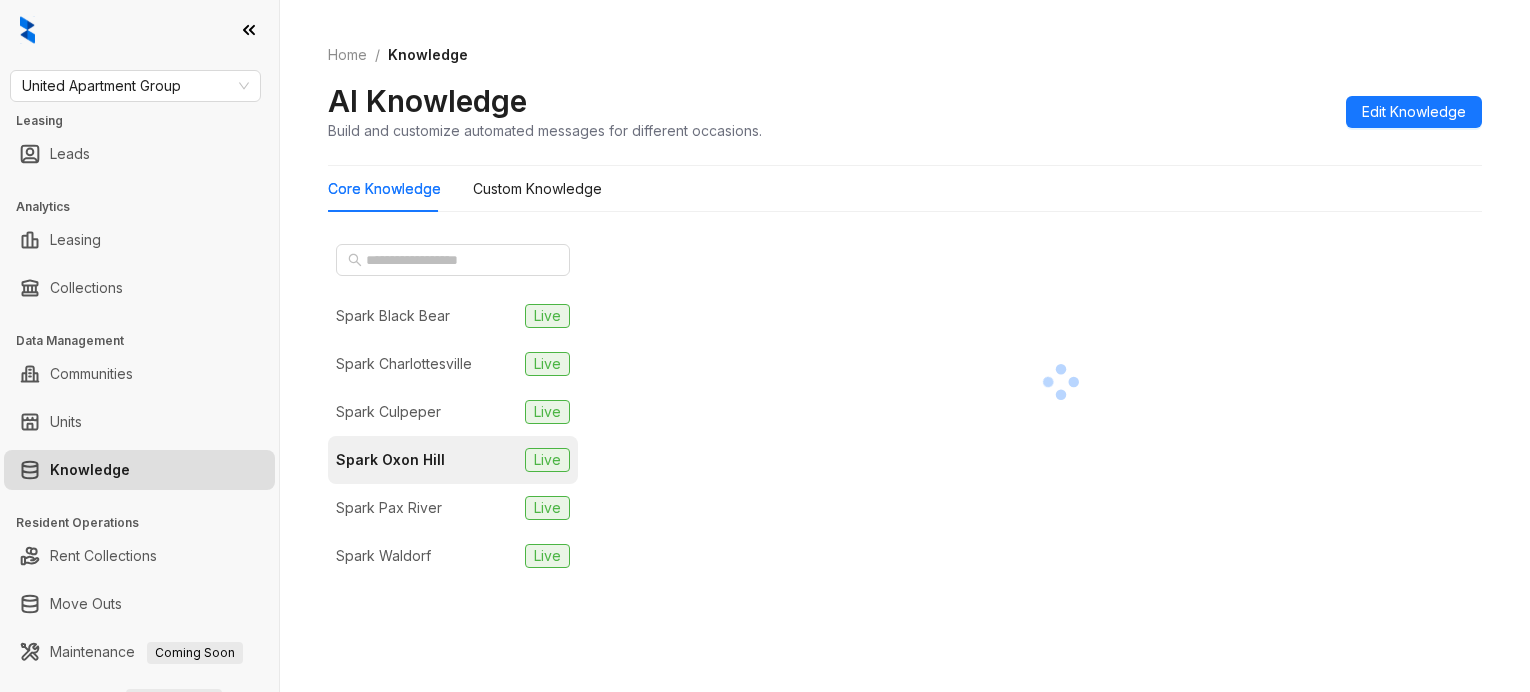 scroll, scrollTop: 0, scrollLeft: 0, axis: both 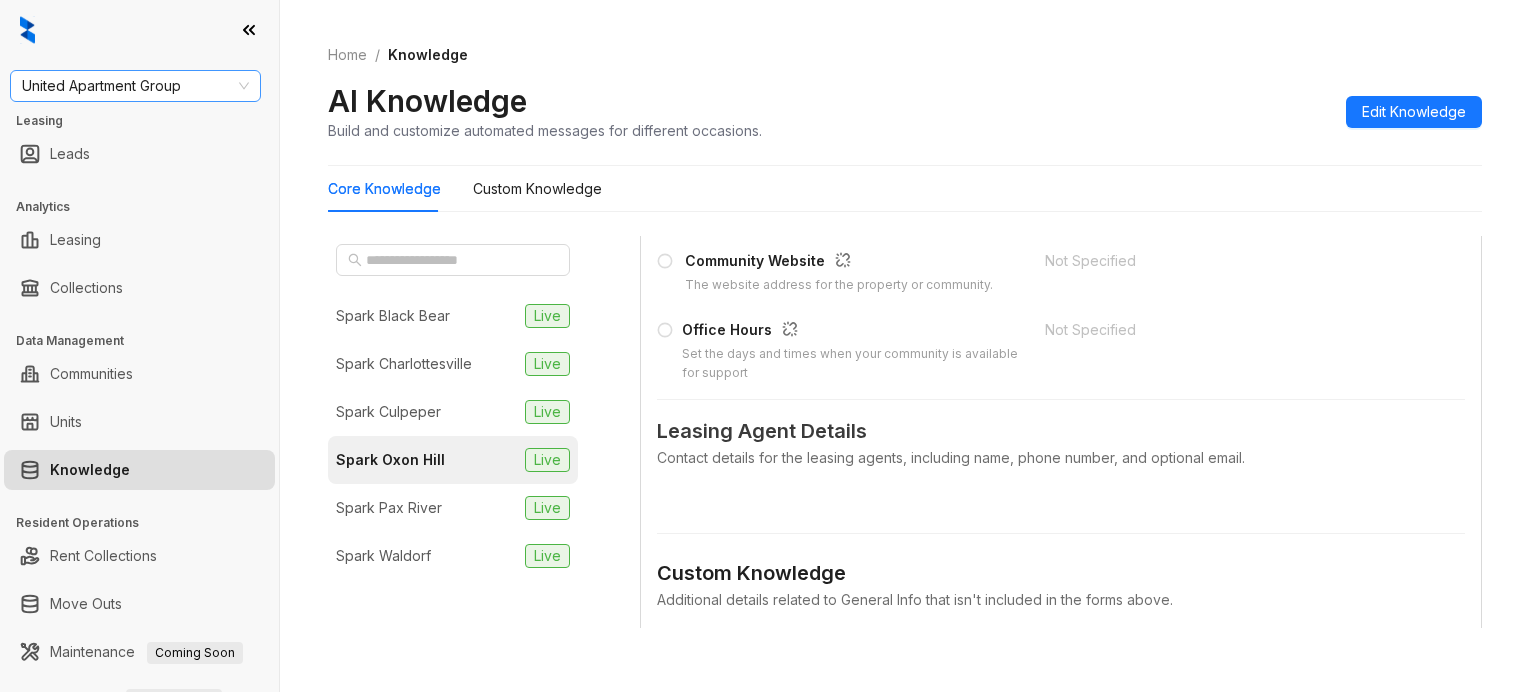 click on "United Apartment Group" at bounding box center (135, 86) 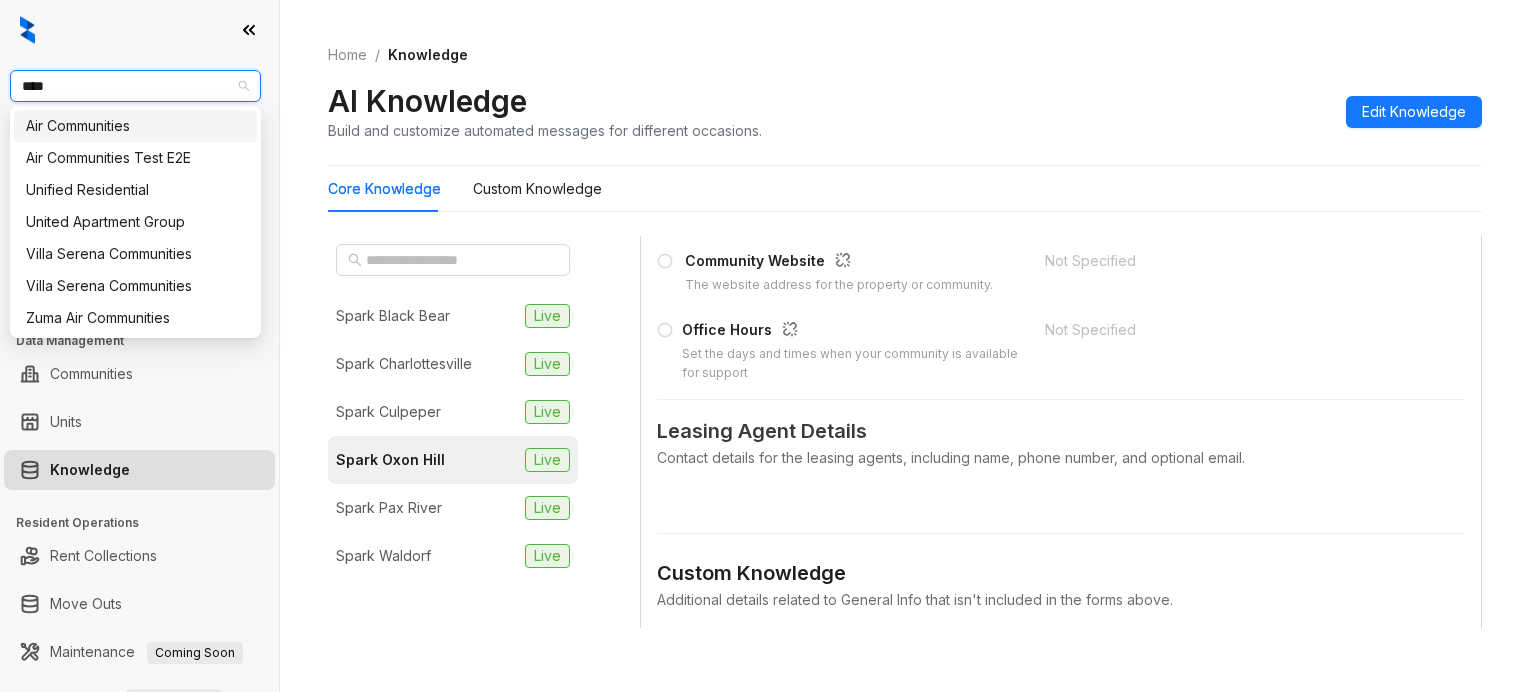 type on "*****" 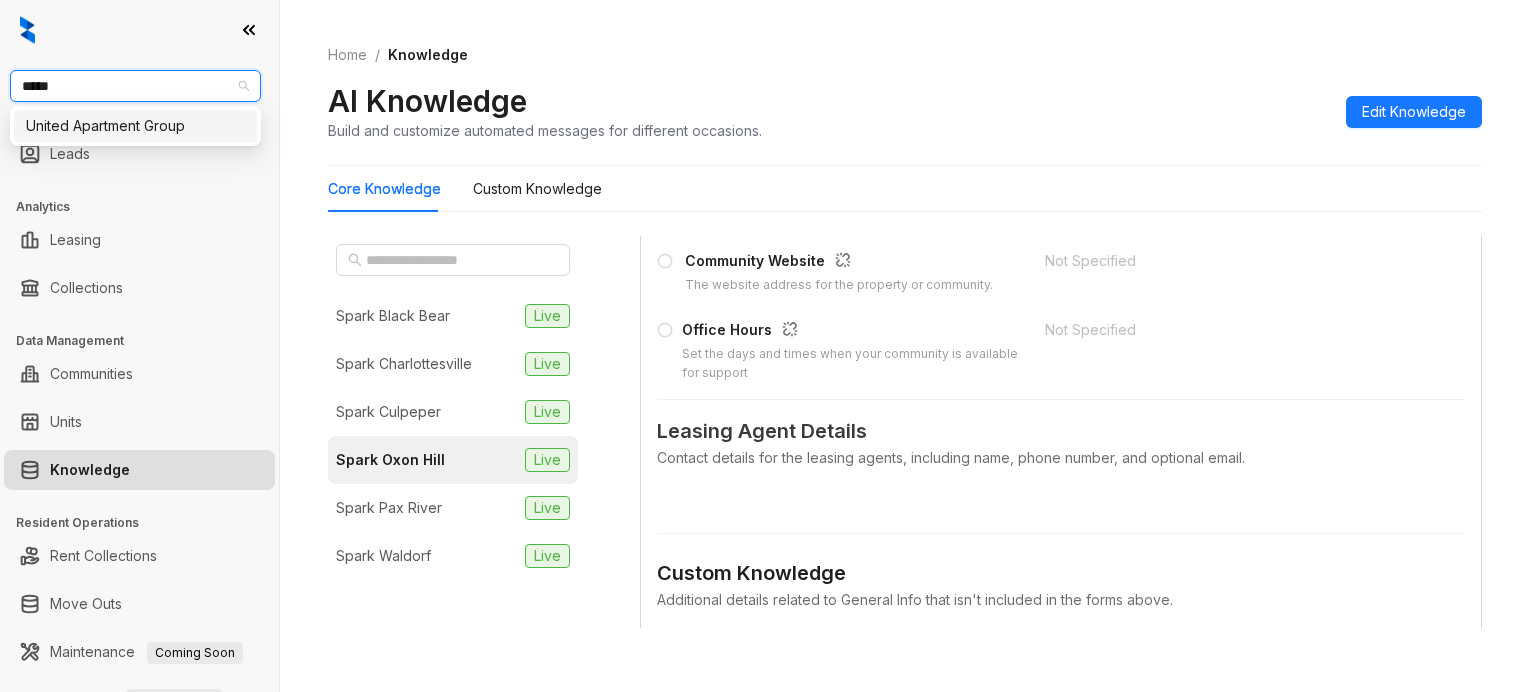 click on "United Apartment Group" at bounding box center (135, 126) 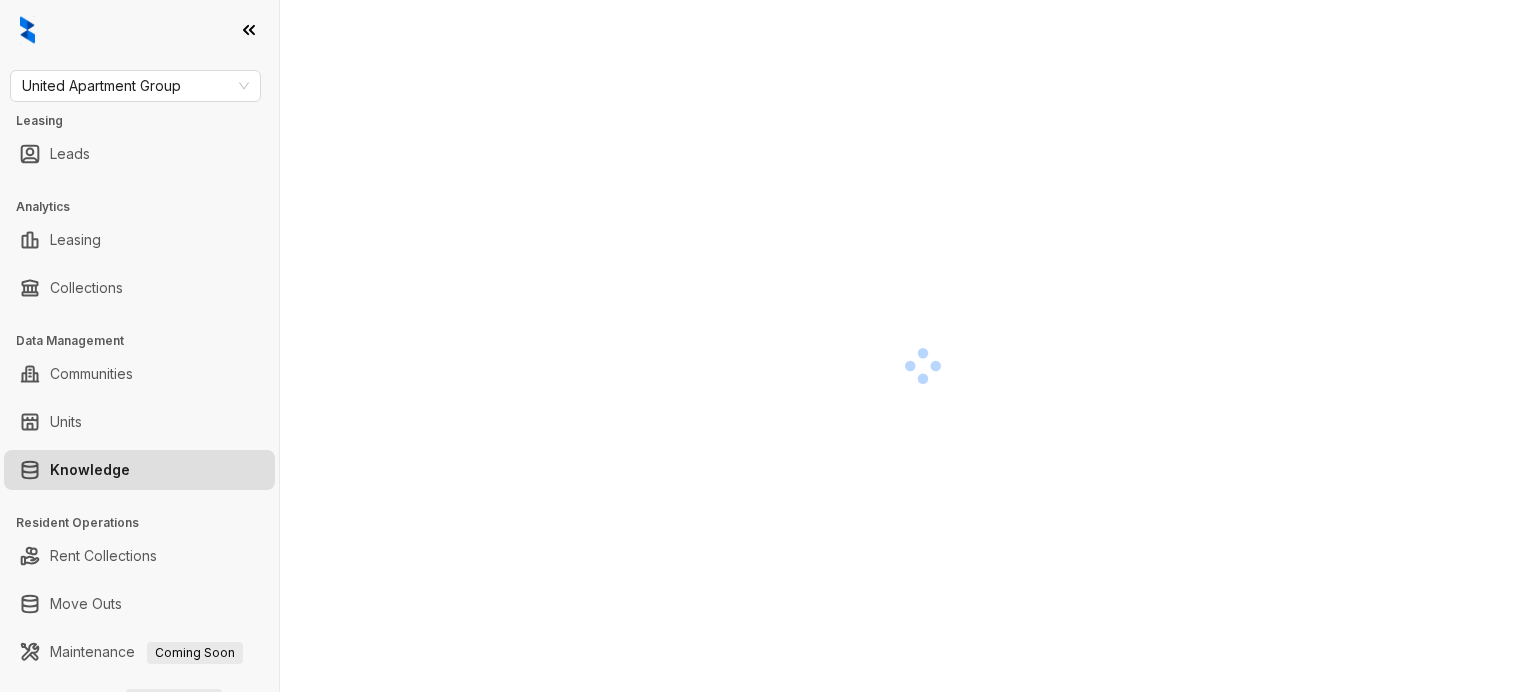 scroll, scrollTop: 0, scrollLeft: 0, axis: both 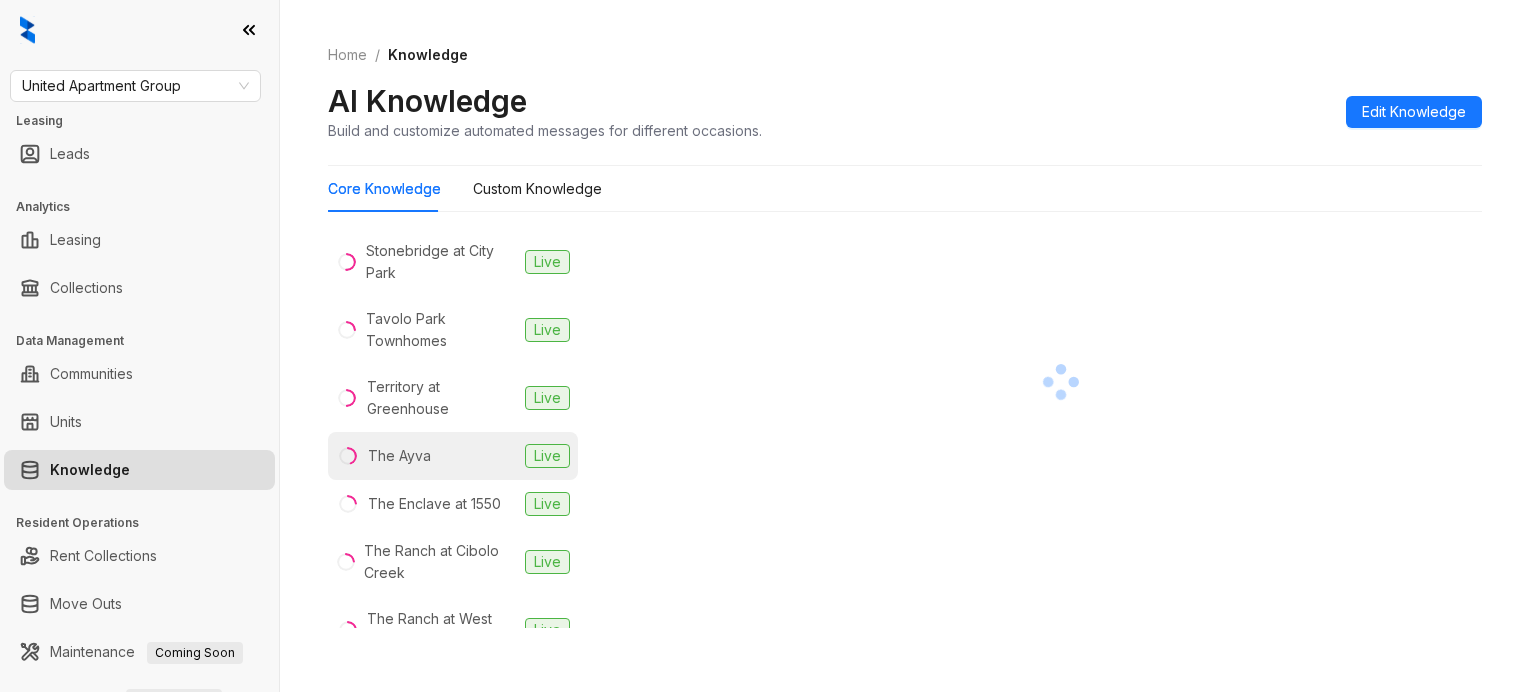 click on "The Ayva Live" at bounding box center (453, 456) 